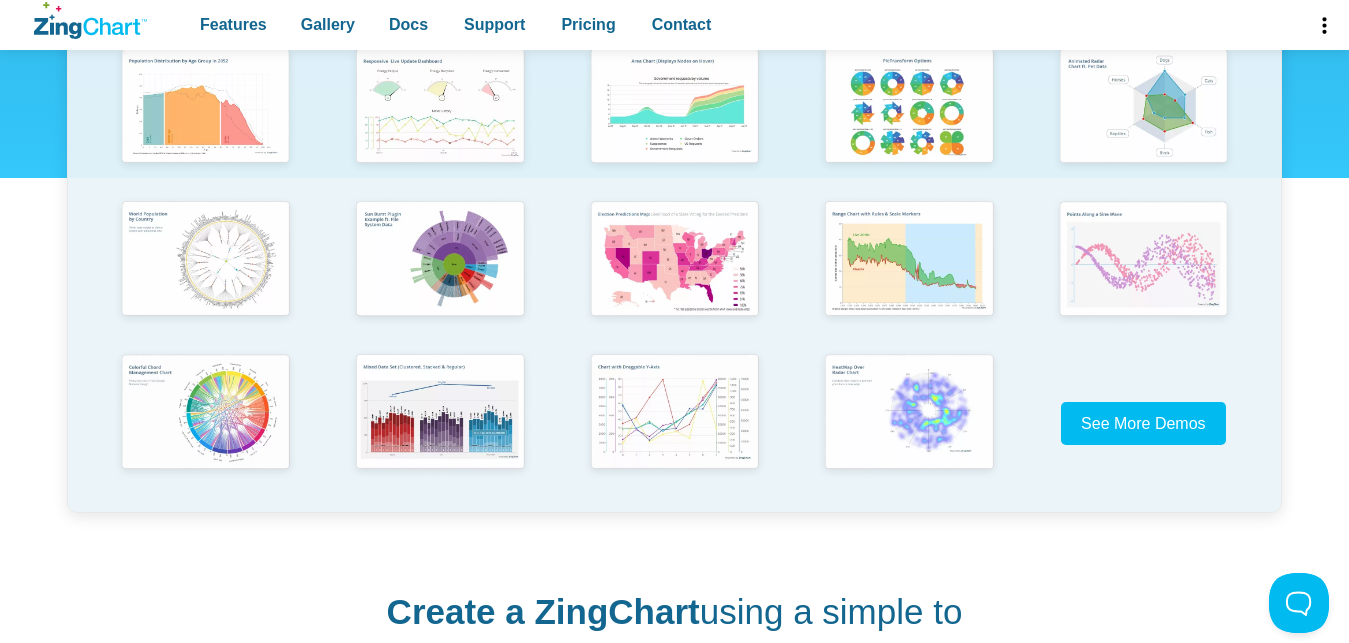 scroll, scrollTop: 448, scrollLeft: 0, axis: vertical 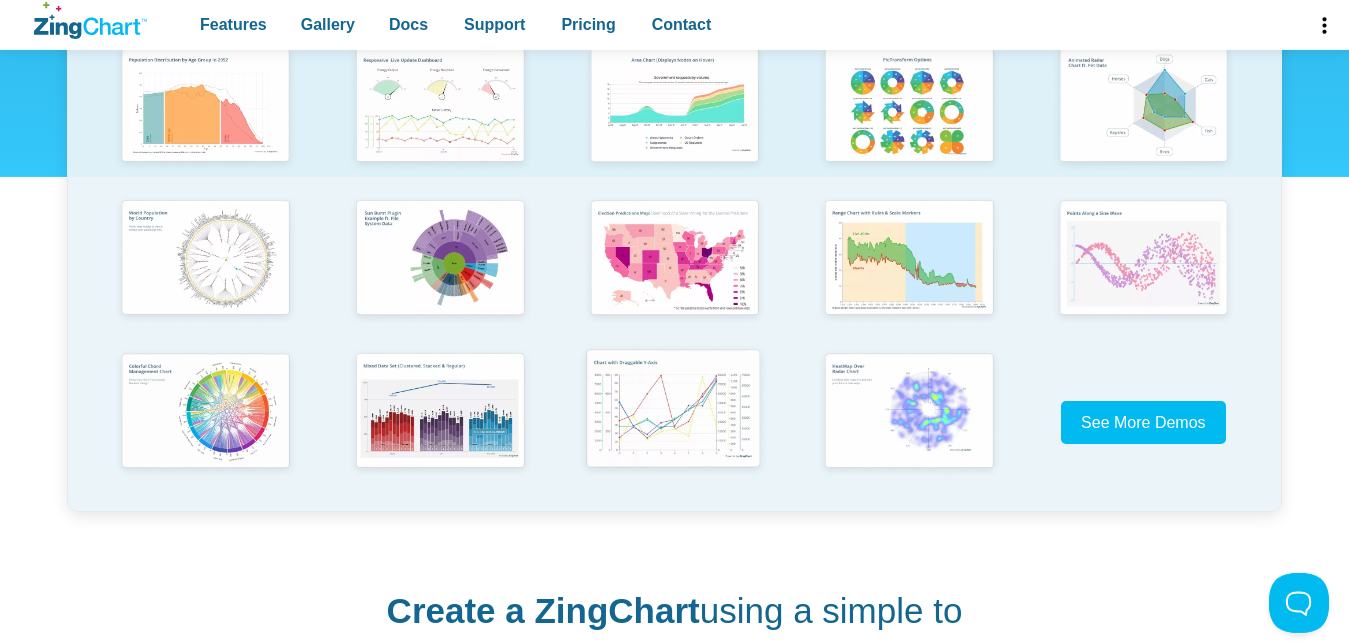 click at bounding box center [672, 411] 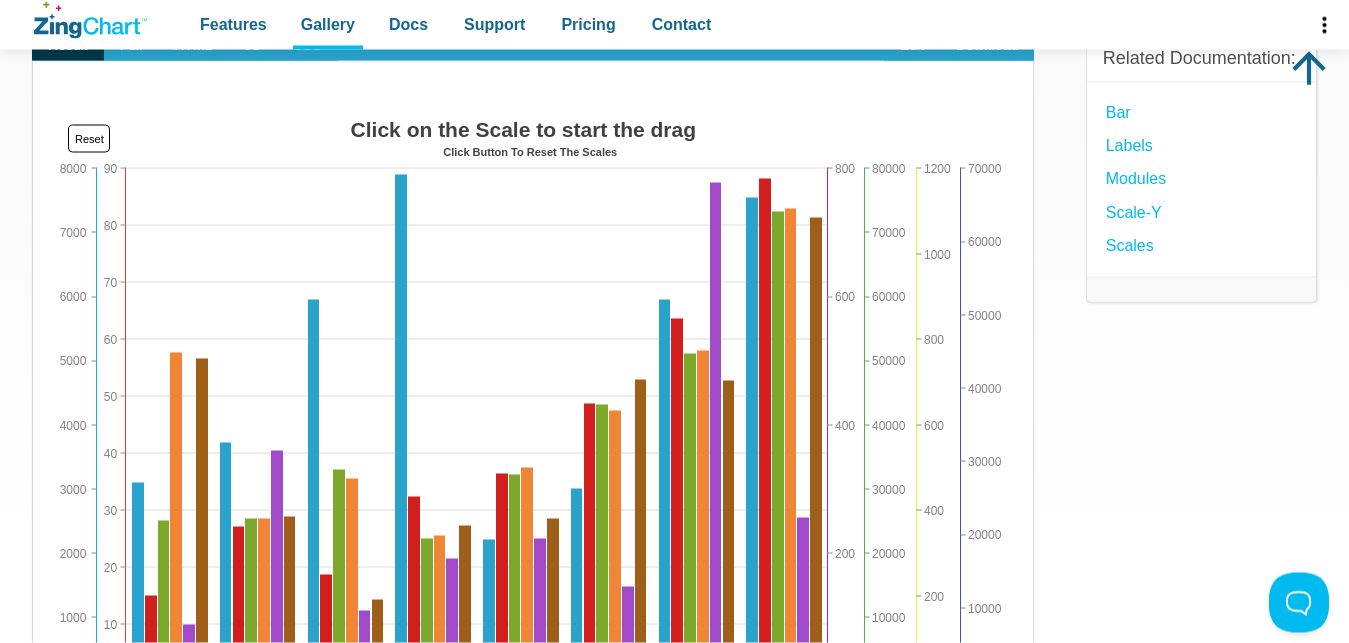 scroll, scrollTop: 125, scrollLeft: 0, axis: vertical 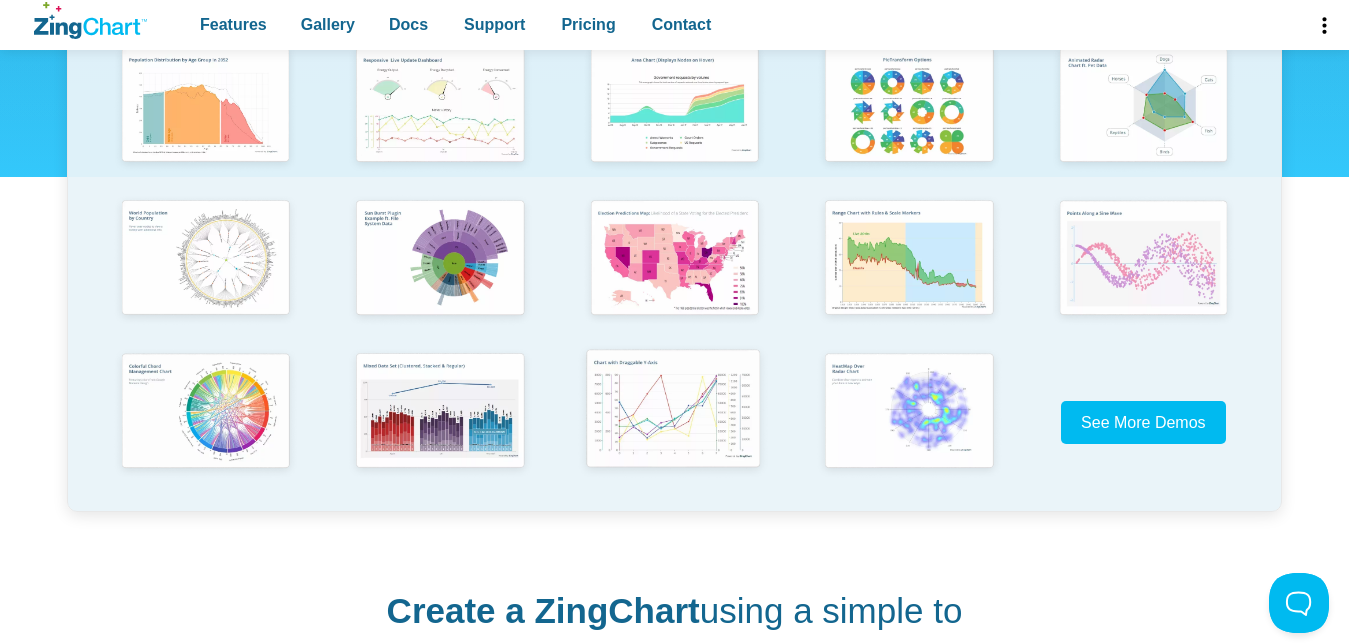click at bounding box center [672, 411] 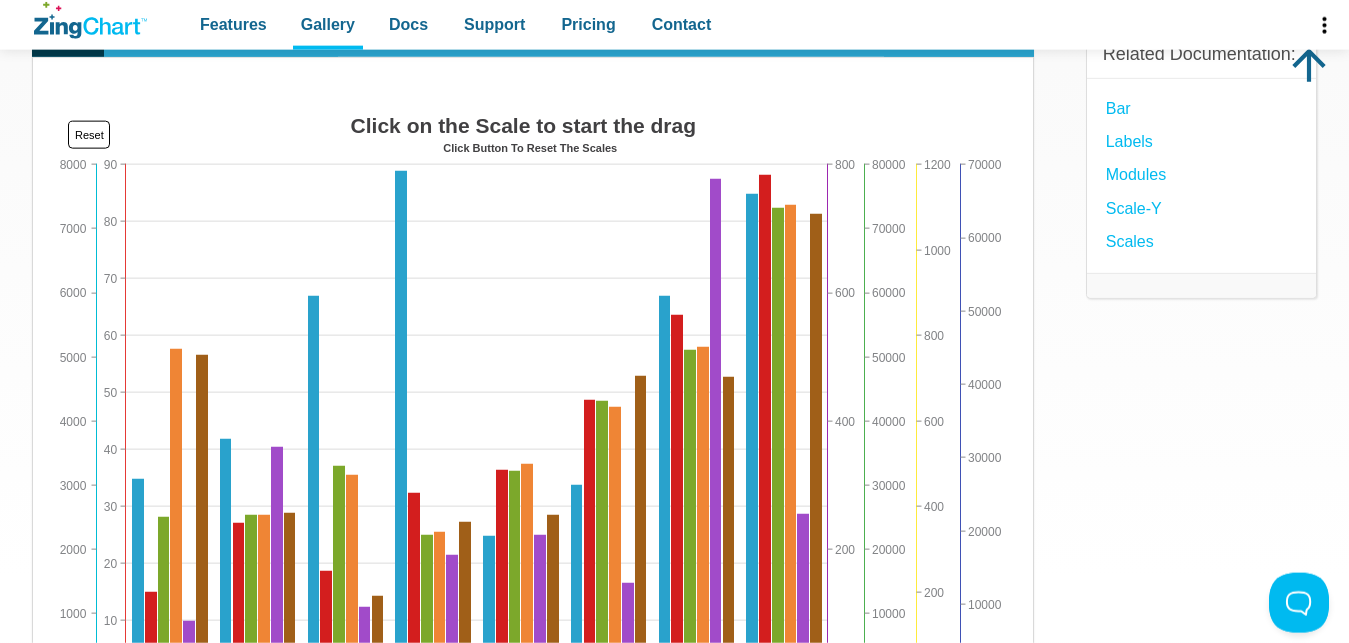 scroll, scrollTop: 0, scrollLeft: 0, axis: both 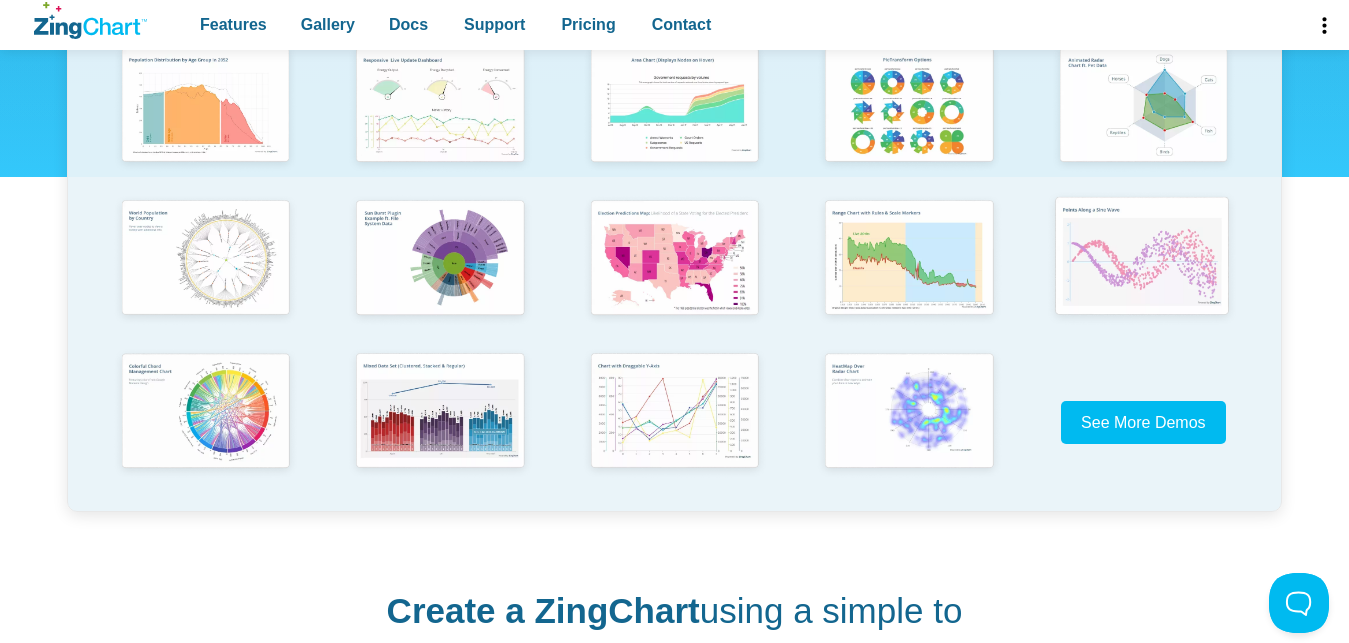 click at bounding box center (1141, 258) 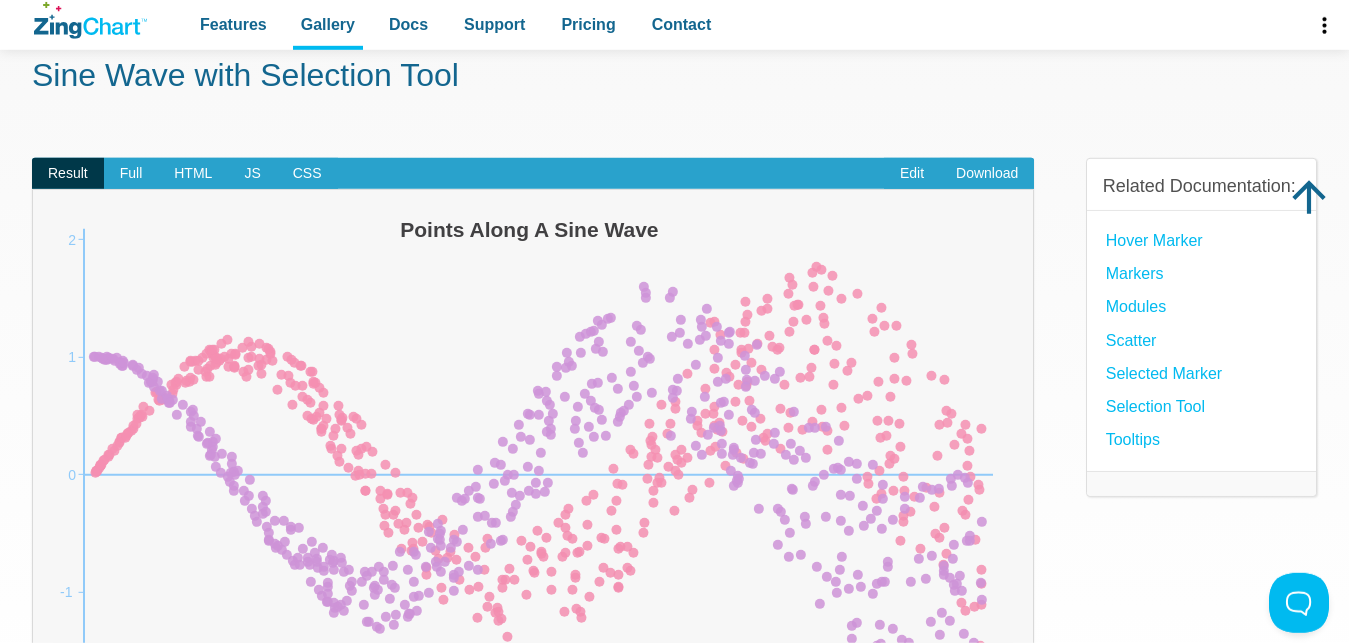 scroll, scrollTop: 98, scrollLeft: 0, axis: vertical 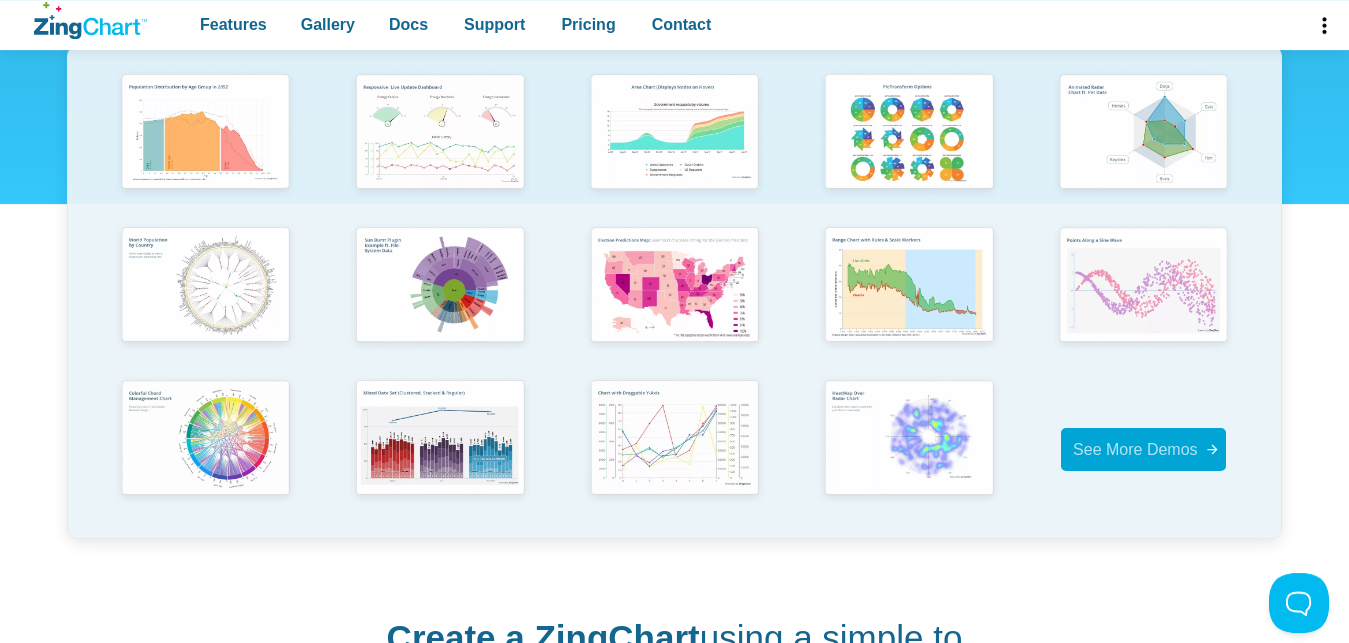 click on "See More Demos" at bounding box center [1135, 449] 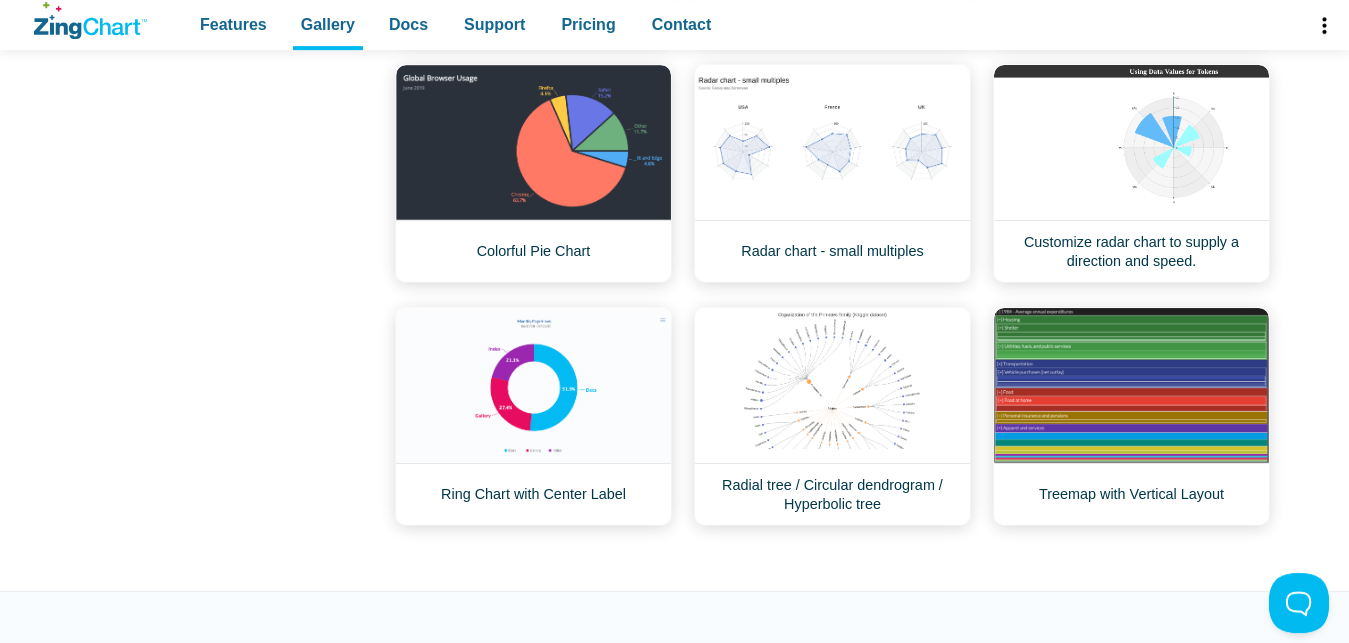 scroll, scrollTop: 937, scrollLeft: 0, axis: vertical 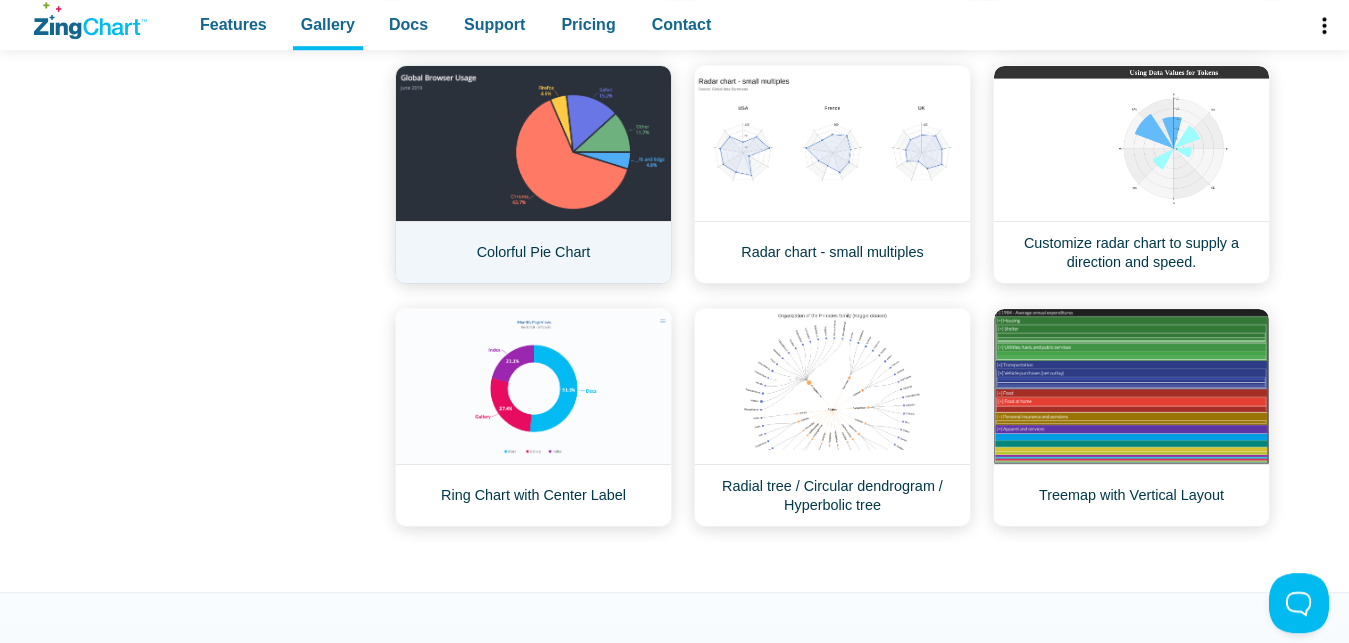 click on "Colorful Pie Chart" at bounding box center (533, 174) 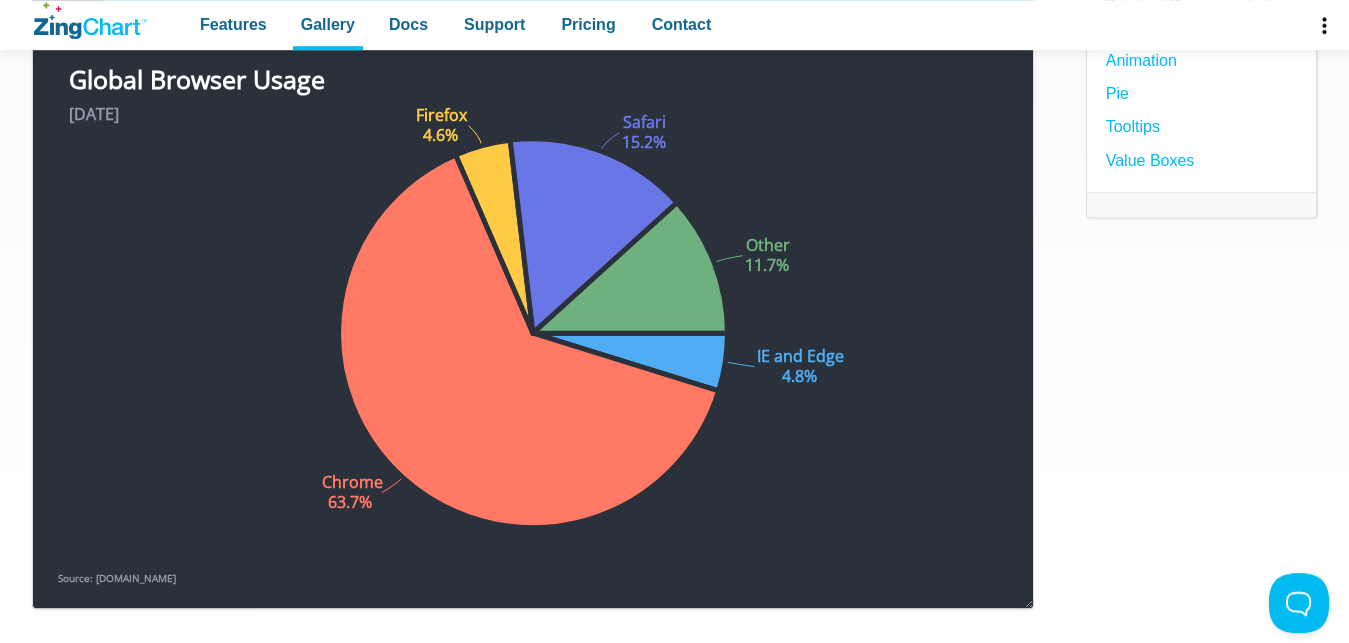 scroll, scrollTop: 80, scrollLeft: 0, axis: vertical 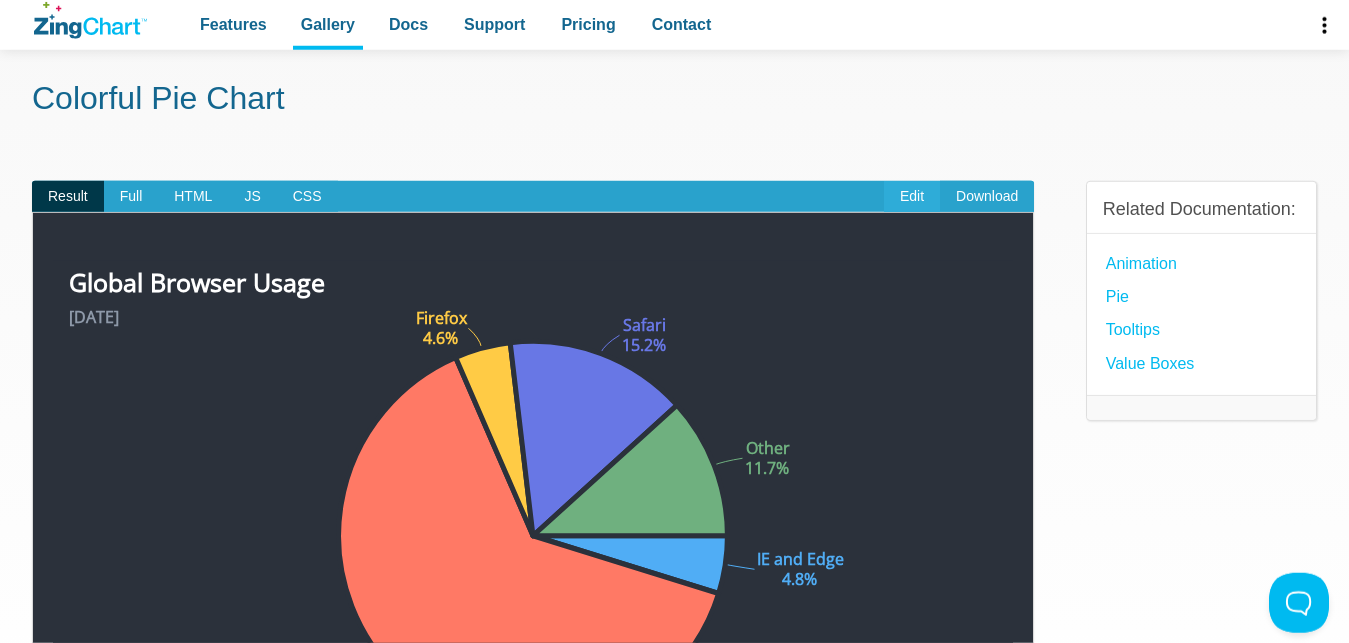 click on "Edit" at bounding box center (912, 197) 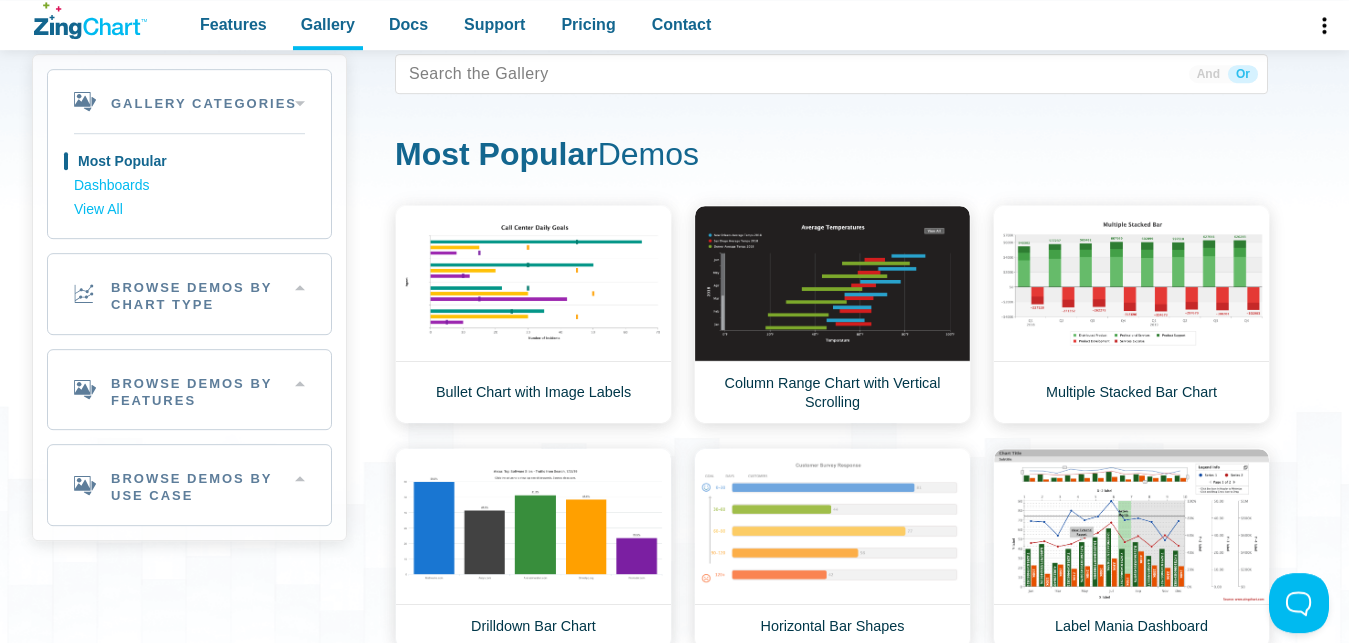scroll, scrollTop: 0, scrollLeft: 0, axis: both 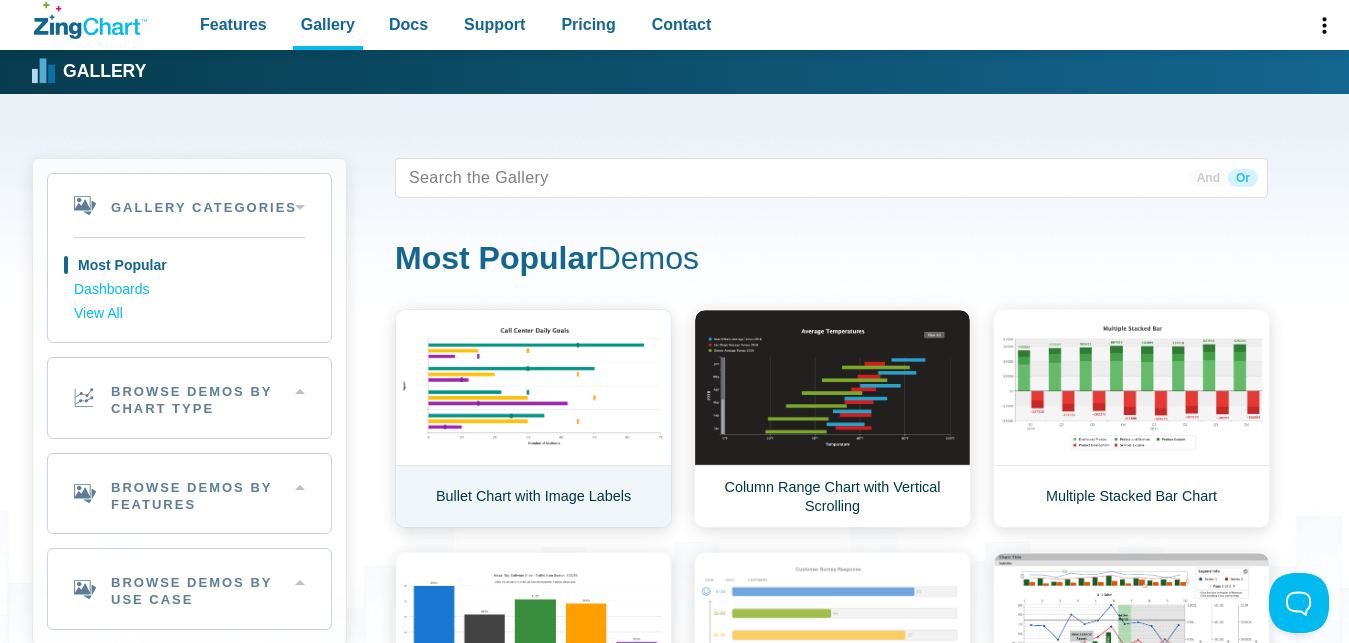 click on "Bullet Chart with Image Labels" at bounding box center (533, 418) 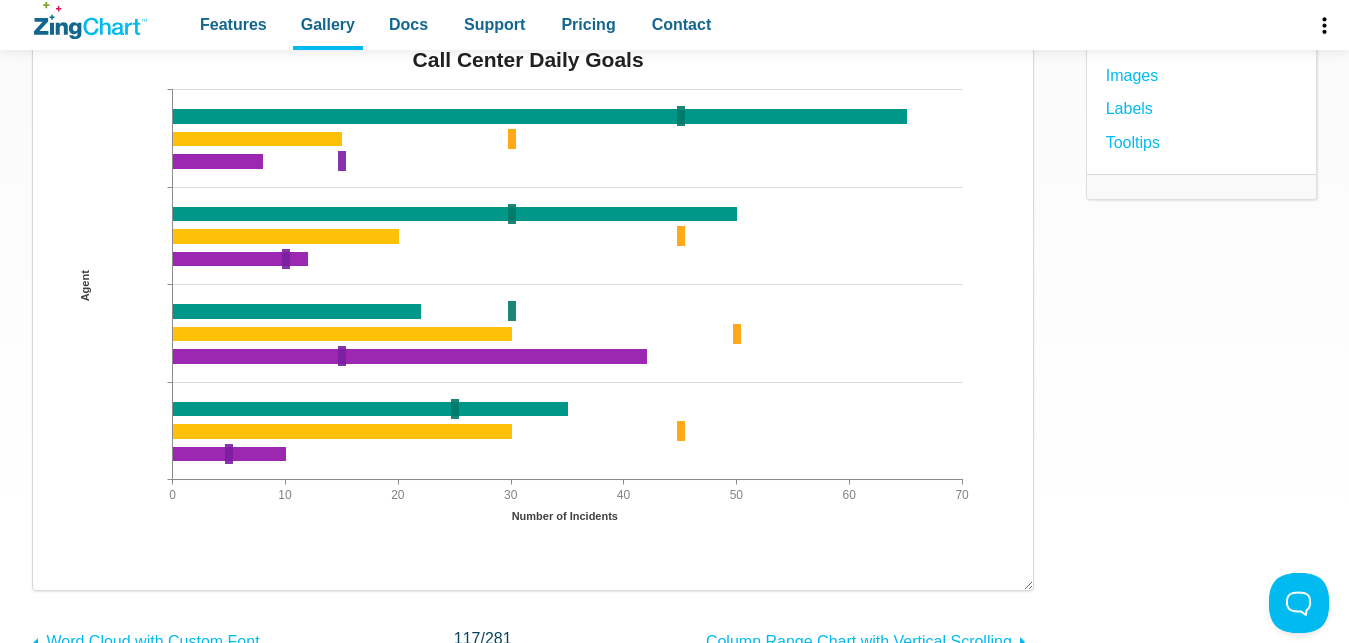 scroll, scrollTop: 0, scrollLeft: 0, axis: both 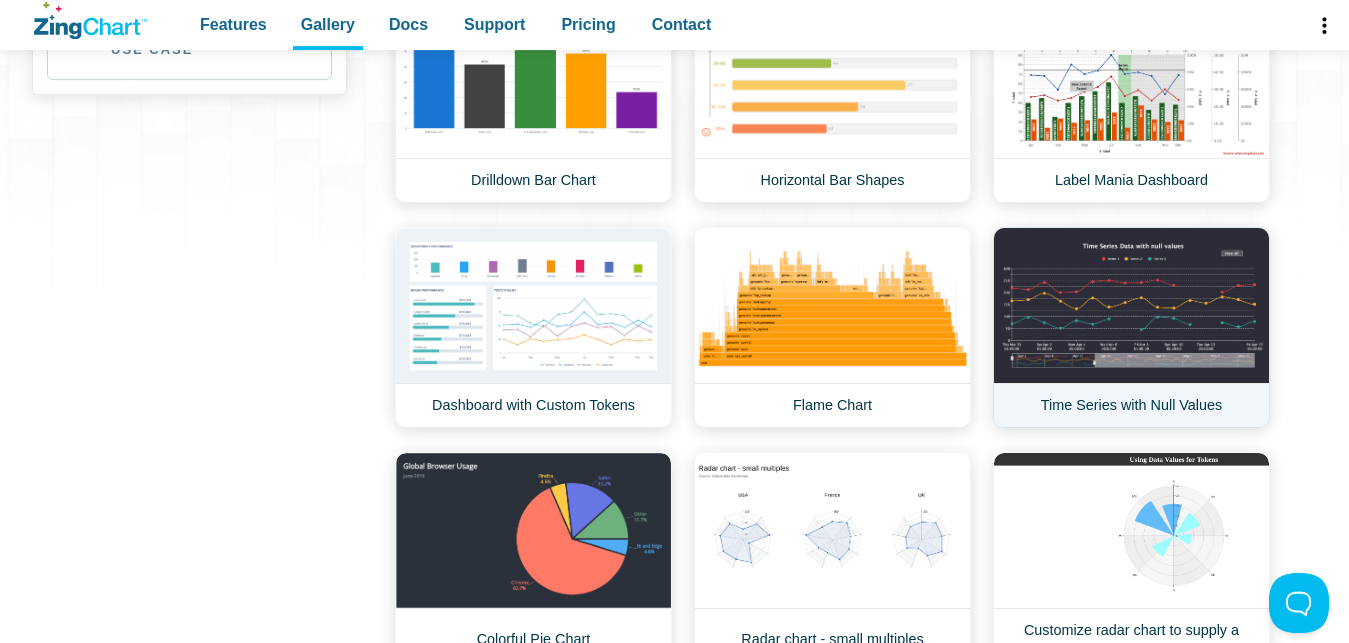 click on "Time Series with Null Values" at bounding box center (1131, 327) 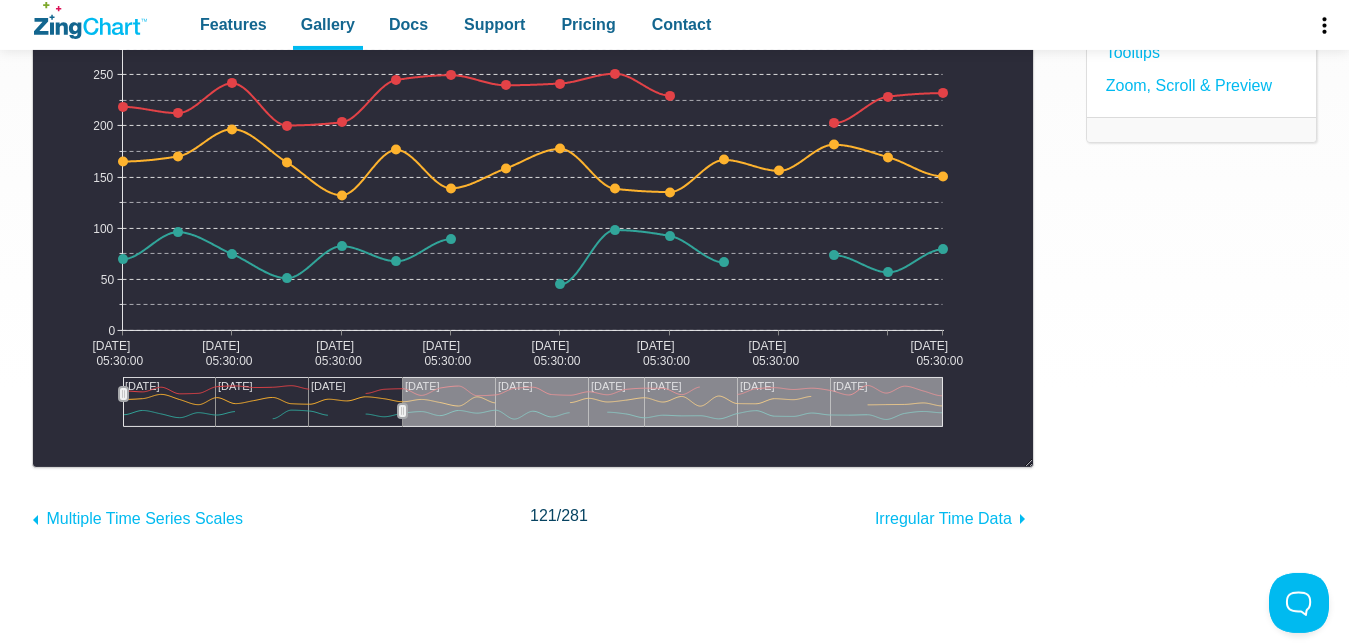scroll, scrollTop: 0, scrollLeft: 0, axis: both 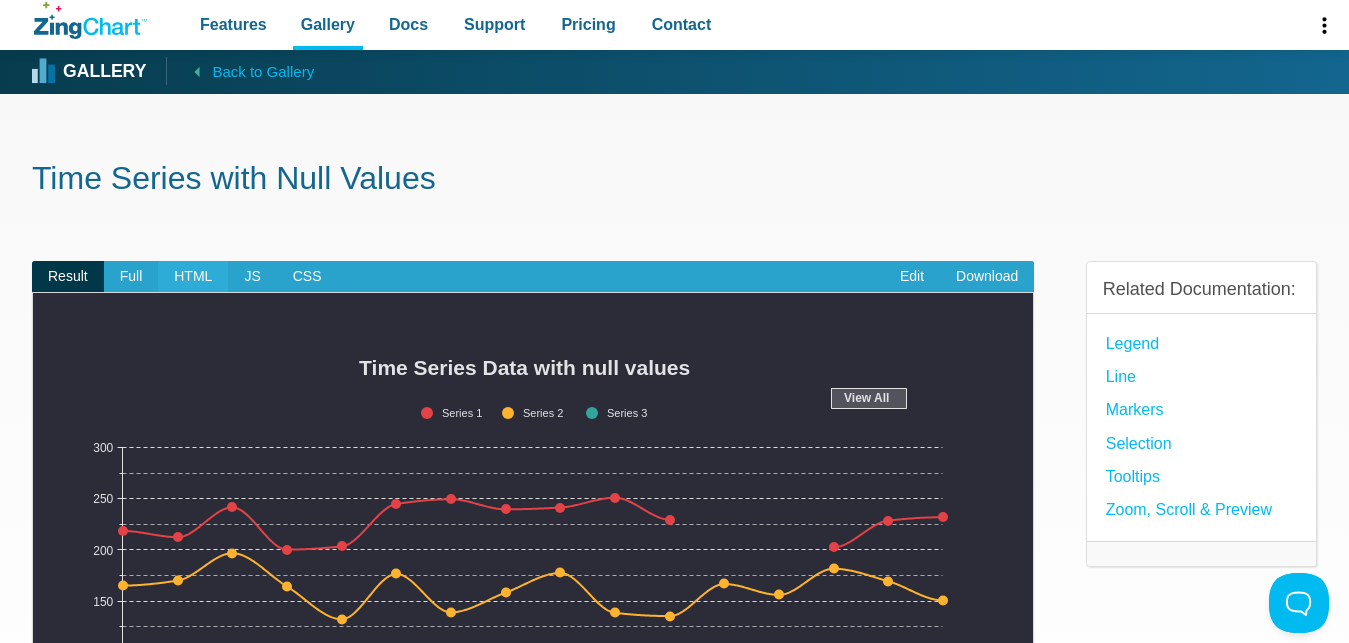 click on "HTML" at bounding box center (193, 277) 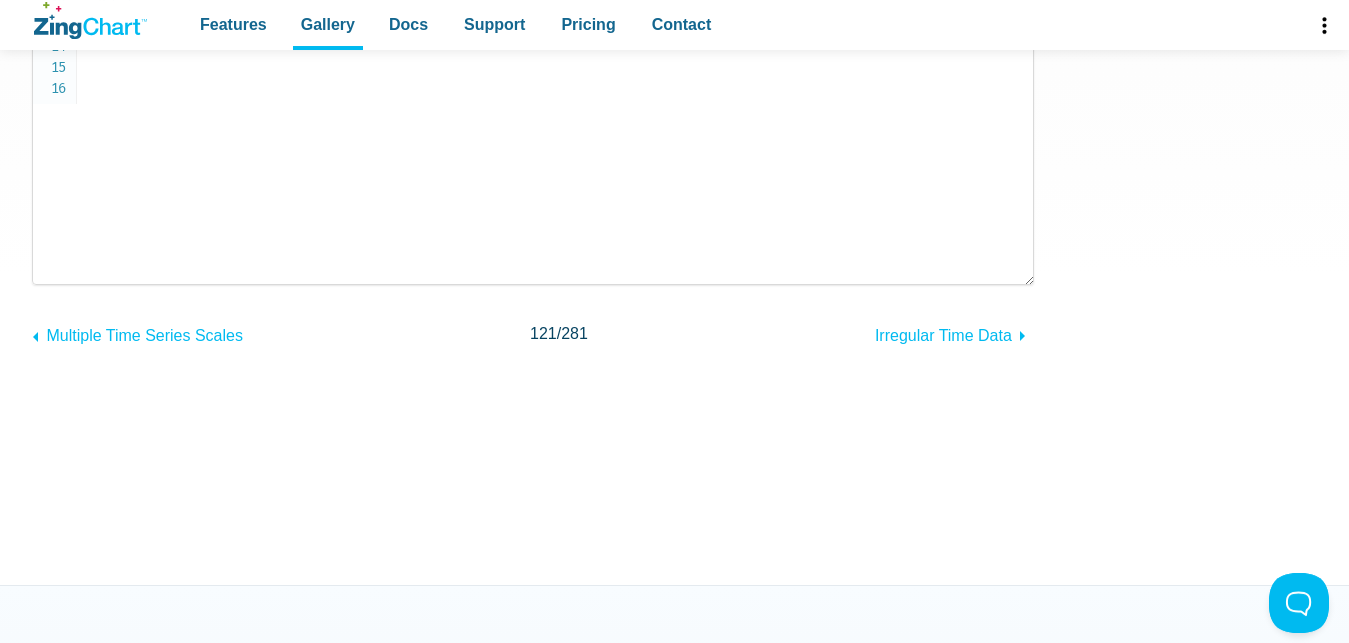 scroll, scrollTop: 0, scrollLeft: 0, axis: both 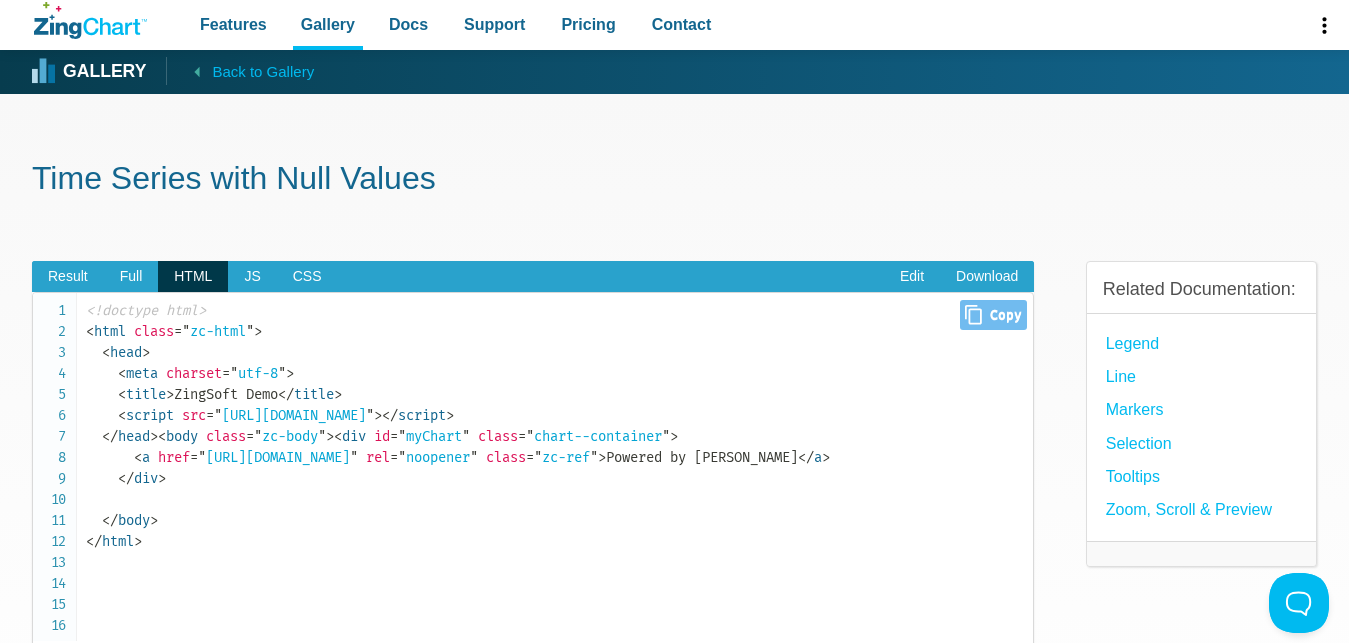 click on "<!doctype html>
< html   class = " zc-html " >
< head >
< meta   charset = " utf-8 " >
< title > ZingSoft Demo </ title >
< script   src = " https://cdn.zingchart.com/zingchart.min.js " > </ script >
</ head >
​
< body   class = " zc-body " >
​
< div   id = " myChart "   class = " chart--container " >
< a   href = " https://www.zingchart.com/ "   rel = " noopener "   class = " zc-ref " > Powered by ZingChart </ a >
</ div >
</ body >
</ html >" at bounding box center [559, 426] 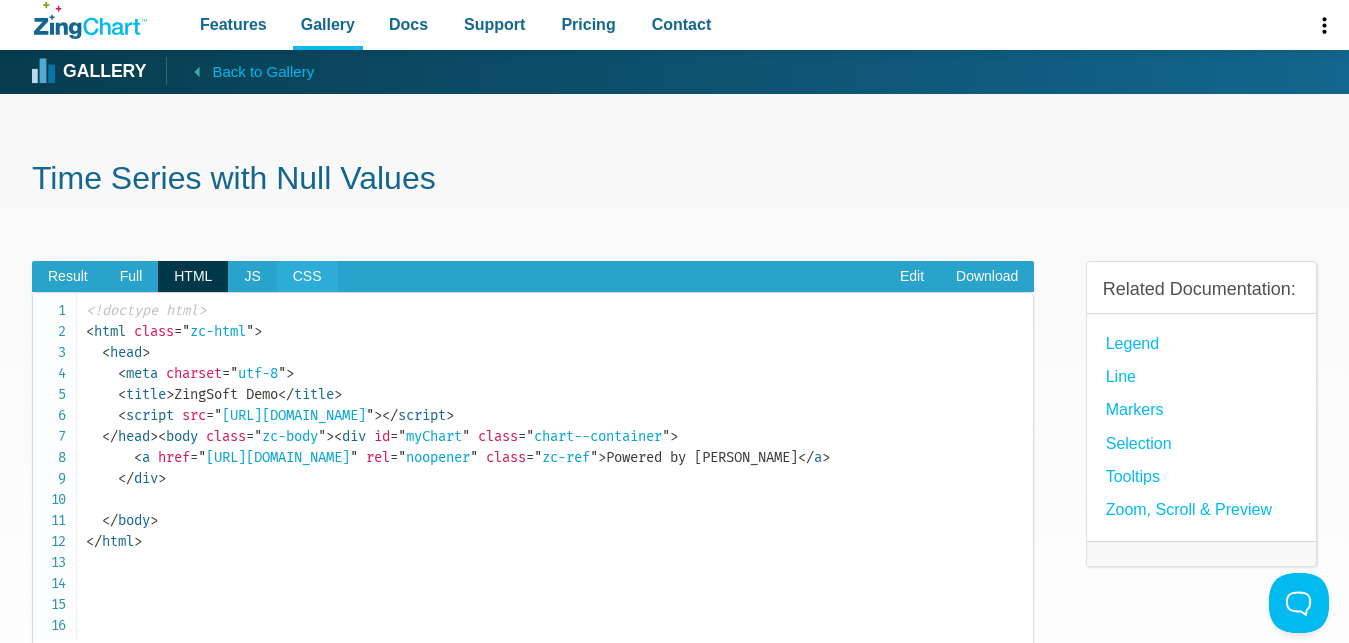 click on "CSS" at bounding box center [307, 277] 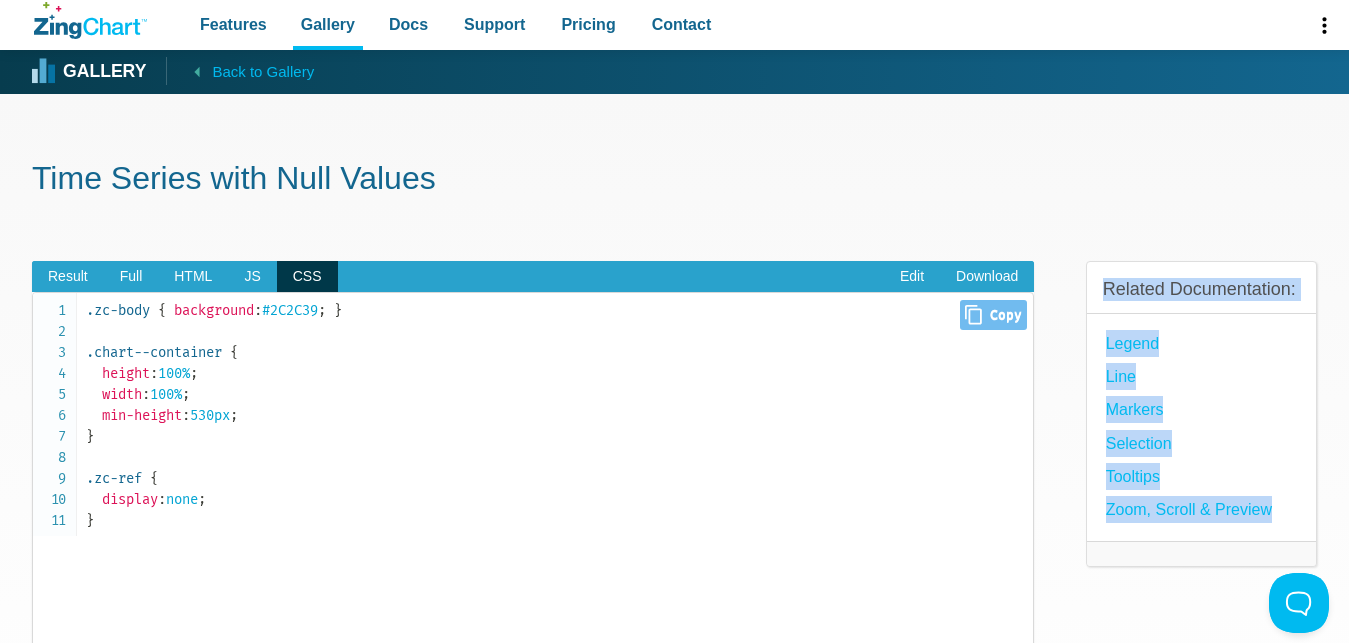 click on ".zc-body   {   background : #2C2C39 ;   }
.chart--container   {
height :  100% ;
width :  100% ;
min-height :  530px ;
}
.zc-ref   {
display :  none ;
}" at bounding box center (559, 415) 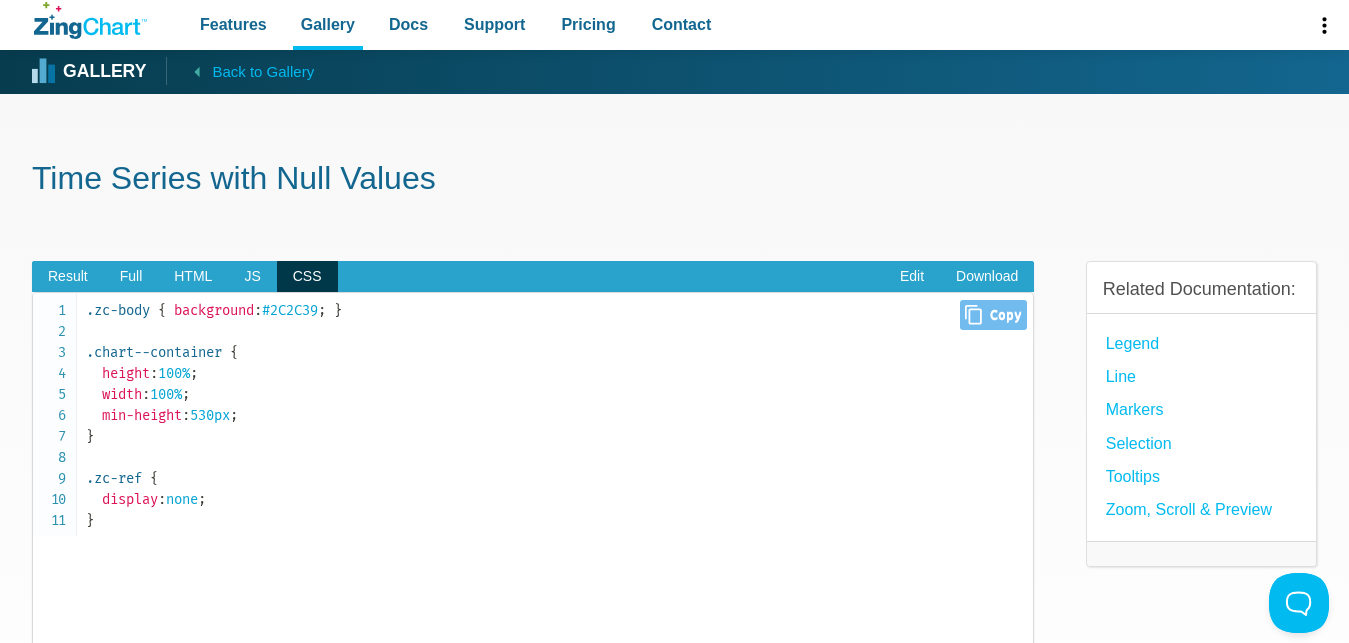 click on "Close
Copy" at bounding box center (993, 315) 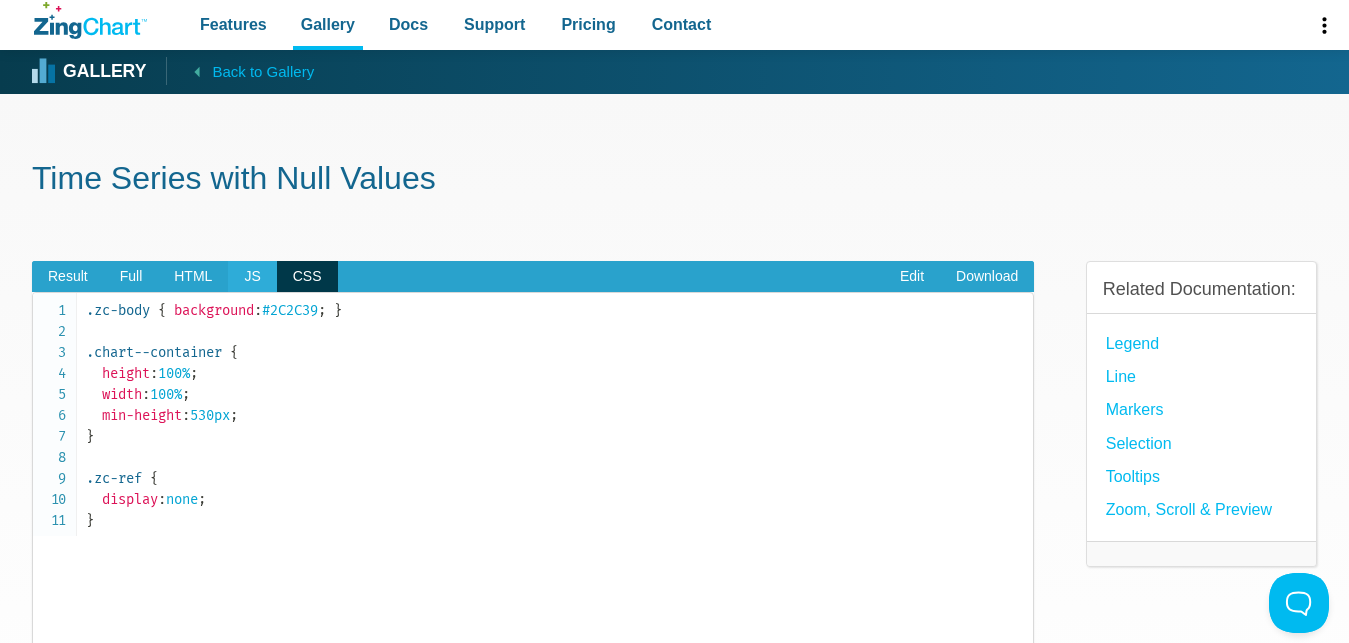 click on "JS" at bounding box center (252, 277) 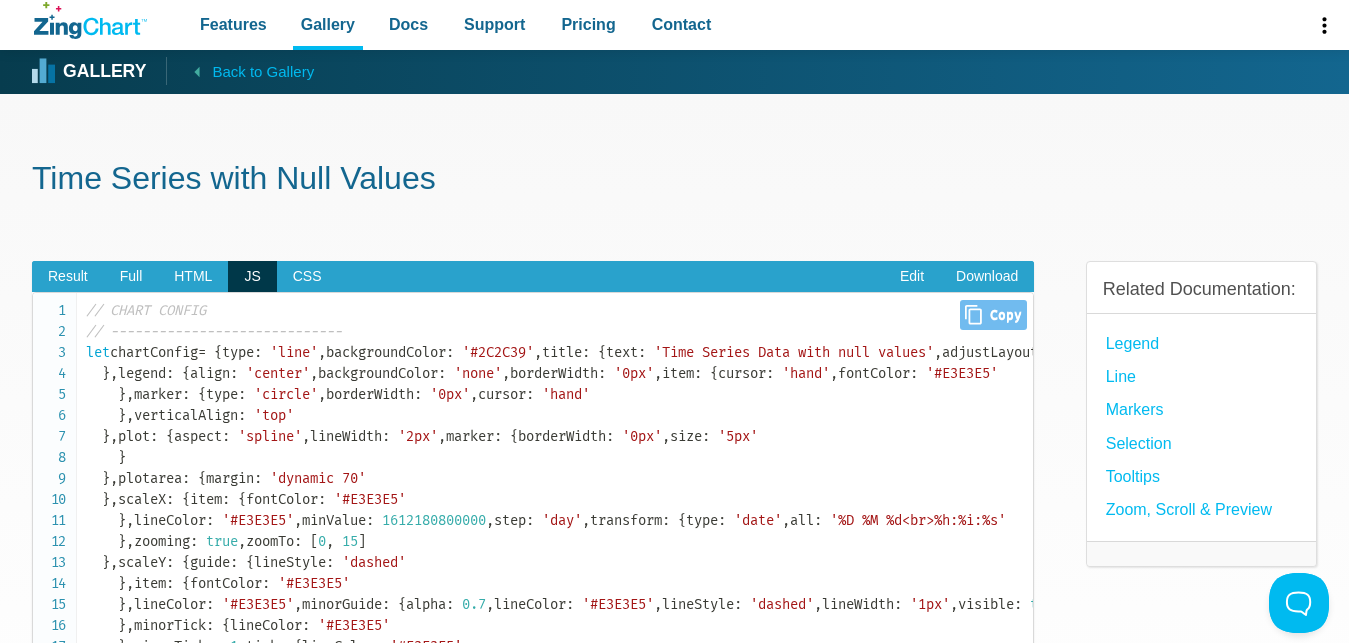 click on "Close
Copy" at bounding box center (993, 315) 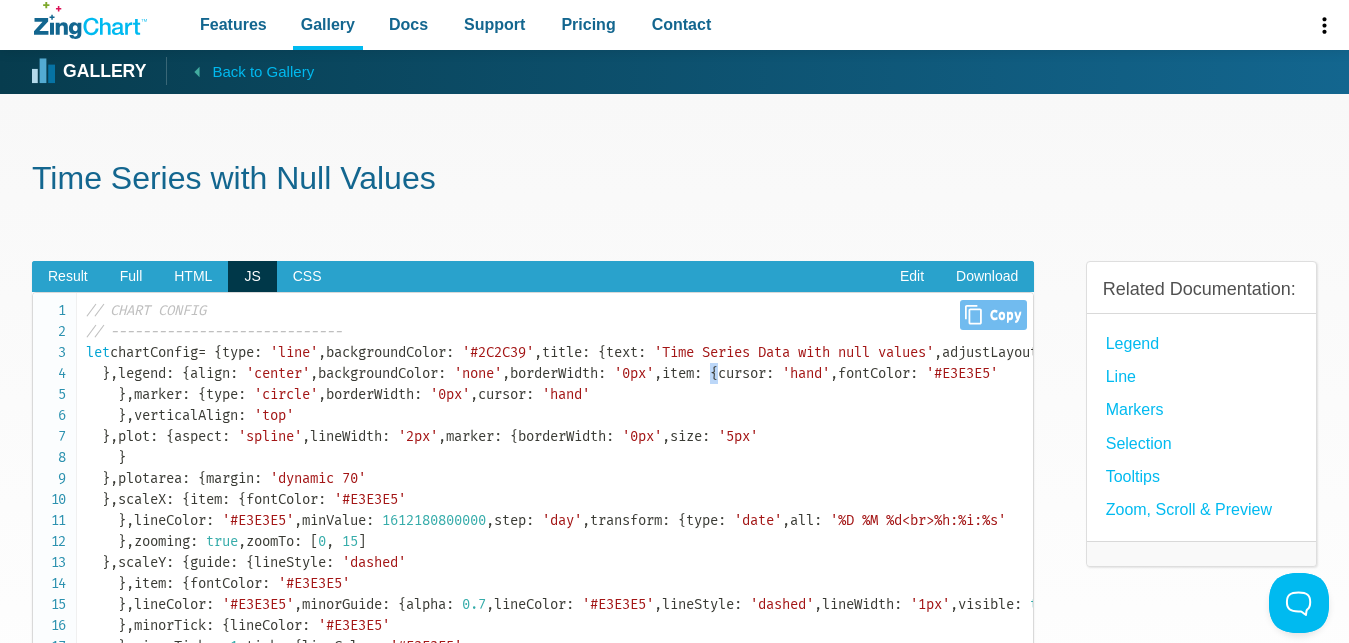 click on "// CHART CONFIG
// -----------------------------
let  chartConfig  =   {
type :   'line' ,
backgroundColor :   '#2C2C39' ,
title :   {
text :   'Time Series Data with null values' ,
adjustLayout :   true ,
marginTop :   '7px' ,
fontColor :   '#E3E3E5'
} ,
legend :   {
align :   'center' ,
backgroundColor :   'none' ,
borderWidth :   '0px' ,
item :   {
cursor :   'hand' ,
fontColor :   '#E3E3E5'
} ,
marker :   {
type :   'circle' ,
borderWidth :   '0px' ,
cursor :   'hand'
} ,
verticalAlign :   'top'
} ,
plot :   {
aspect :   'spline' ,
lineWidth :   '2px' ,
marker :   {
borderWidth :   '0px' ,
size :   '5px'
}
} ,
plotarea :   {
margin :   'dynamic 70'
} ,
scaleX :   {
item :   {
fontColor :   '#E3E3E5'
} ,
lineColor :   '#E3E3E5' ,
minValue :   1612180800000 ,
step :   'day' ,
transform :   { :" at bounding box center (559, 877) 